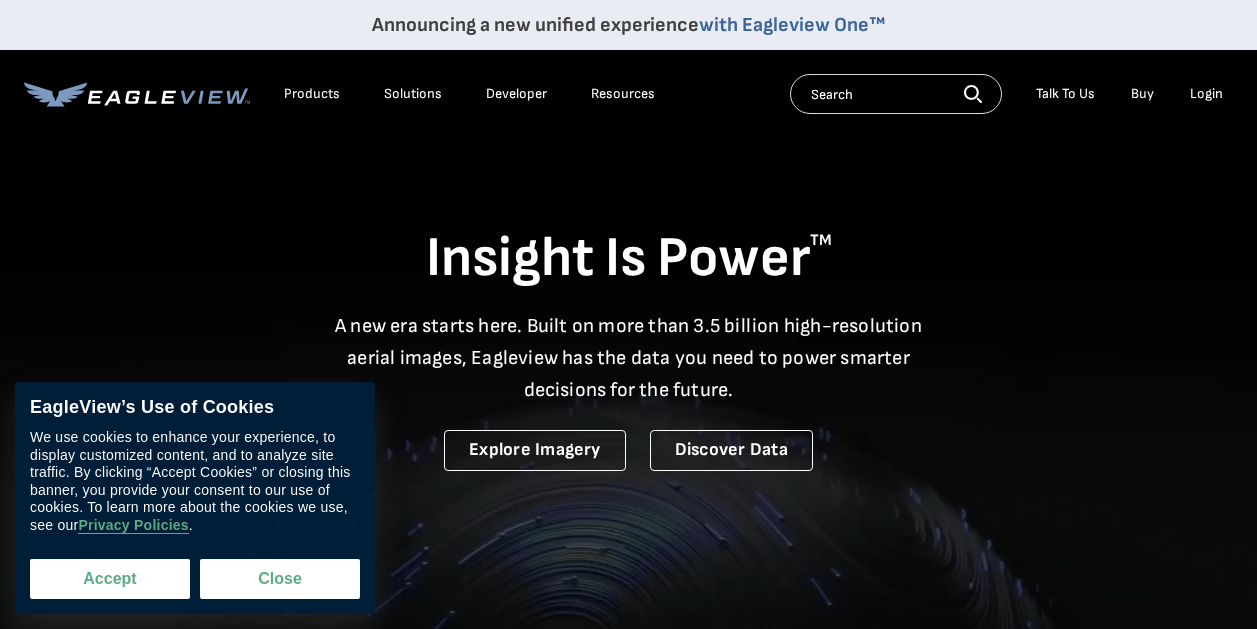 scroll, scrollTop: 0, scrollLeft: 0, axis: both 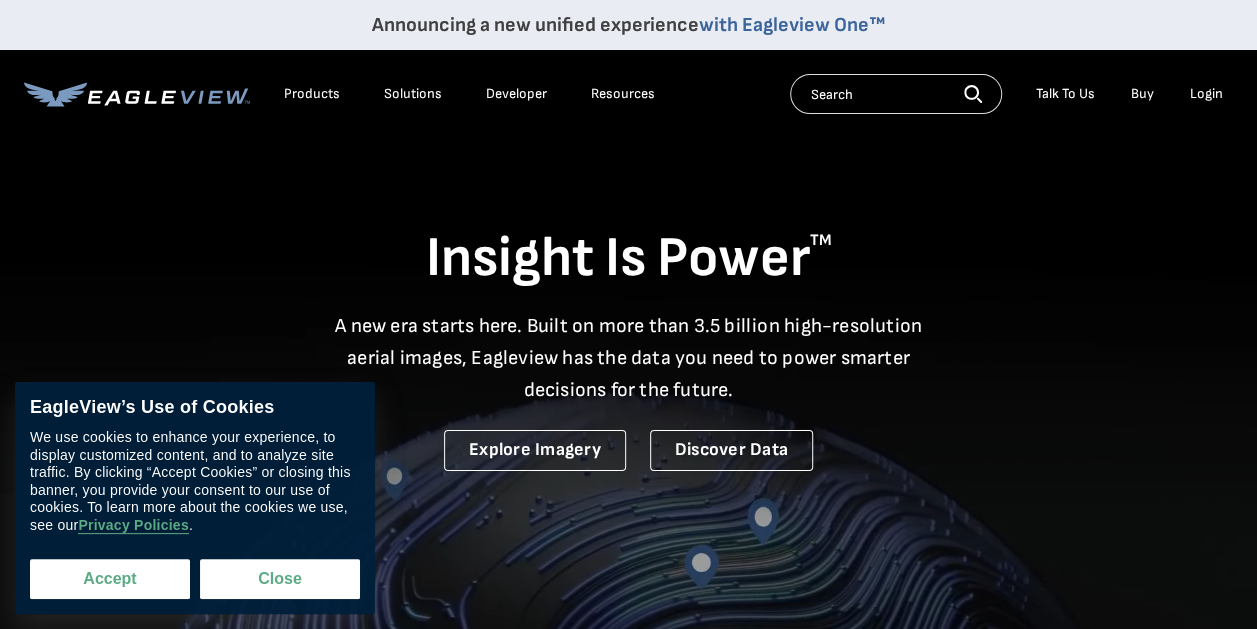 click on "Accept" at bounding box center [110, 579] 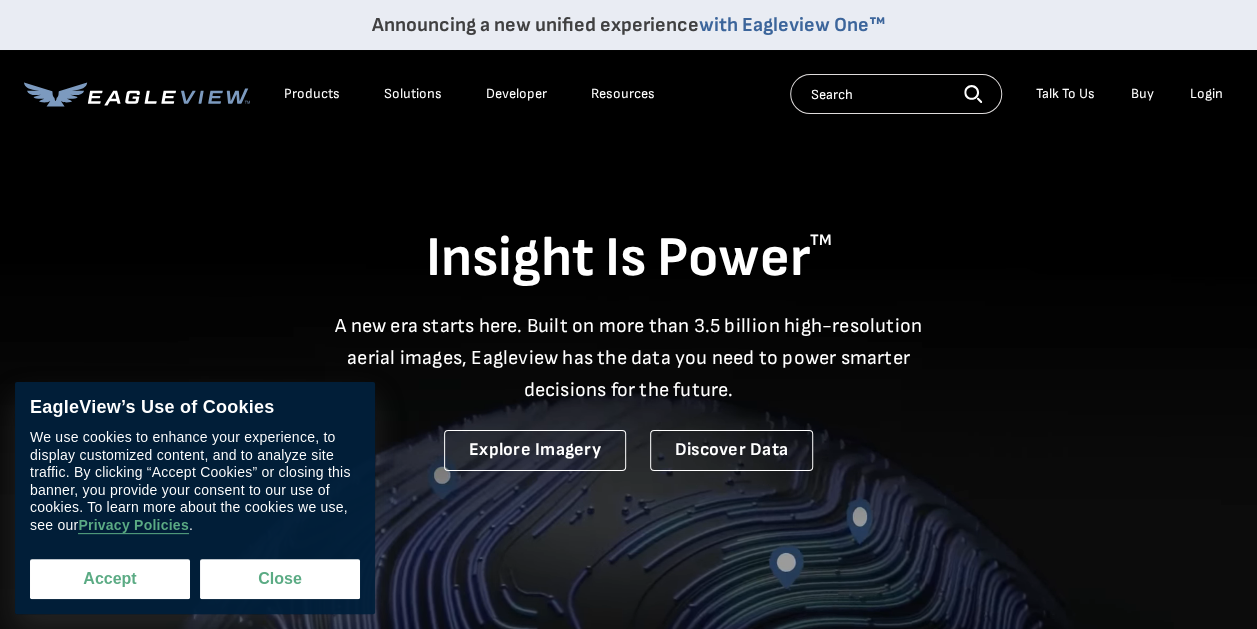 checkbox on "true" 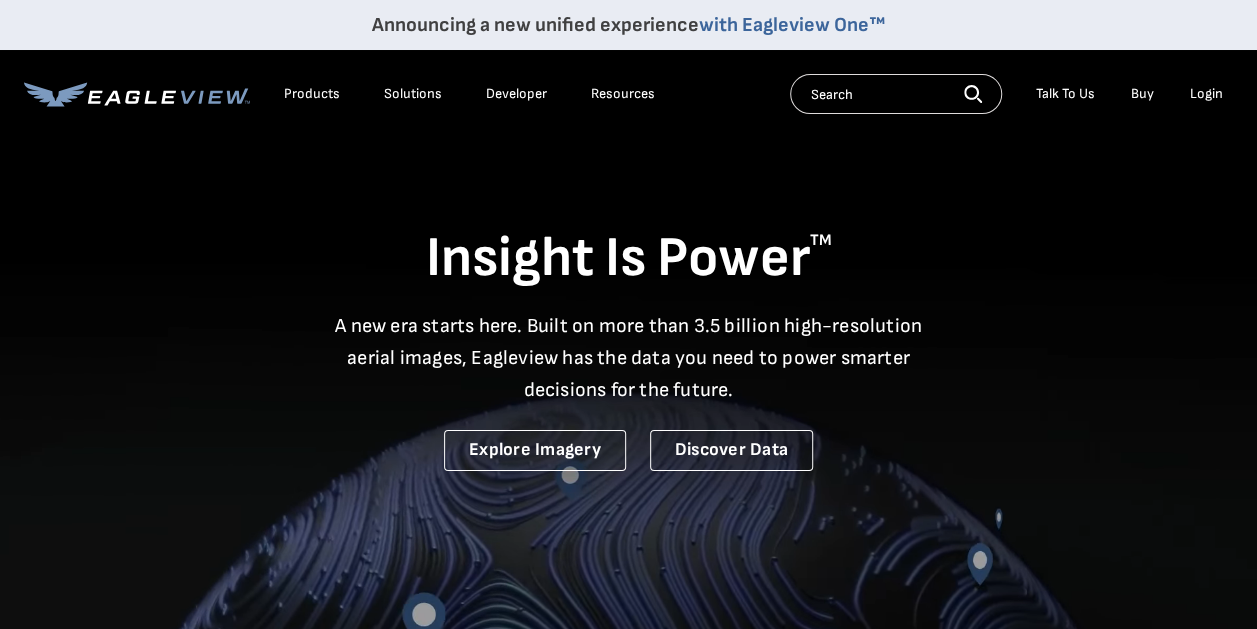 click on "Login" at bounding box center (1206, 94) 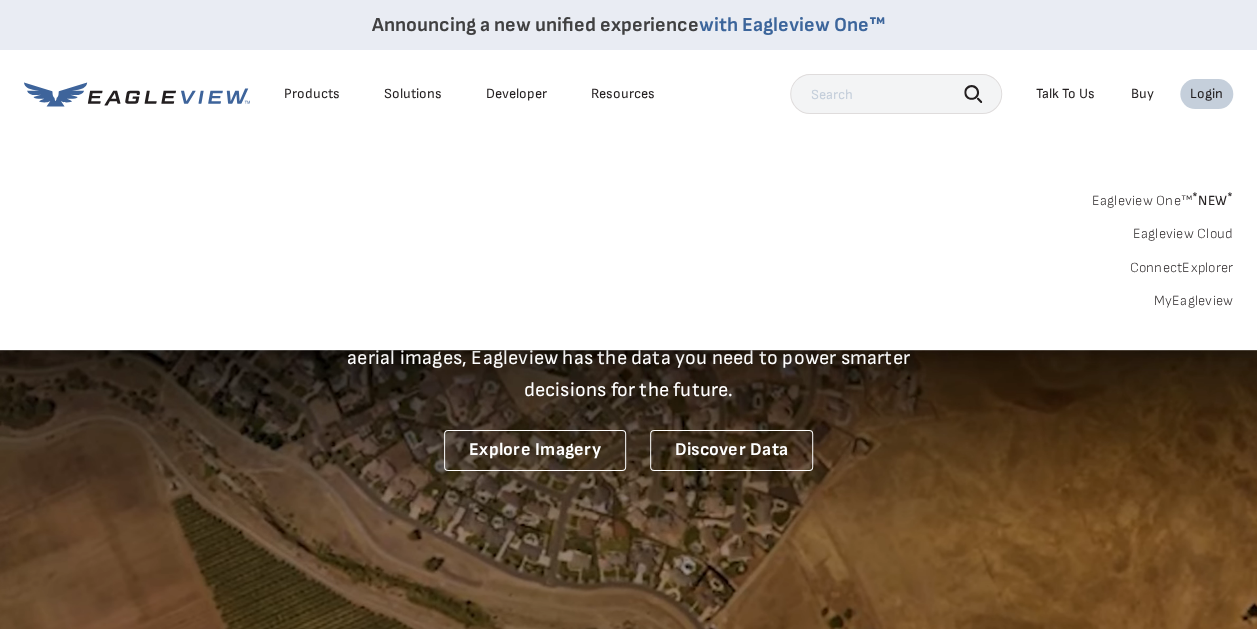 click on "Login" at bounding box center (1206, 94) 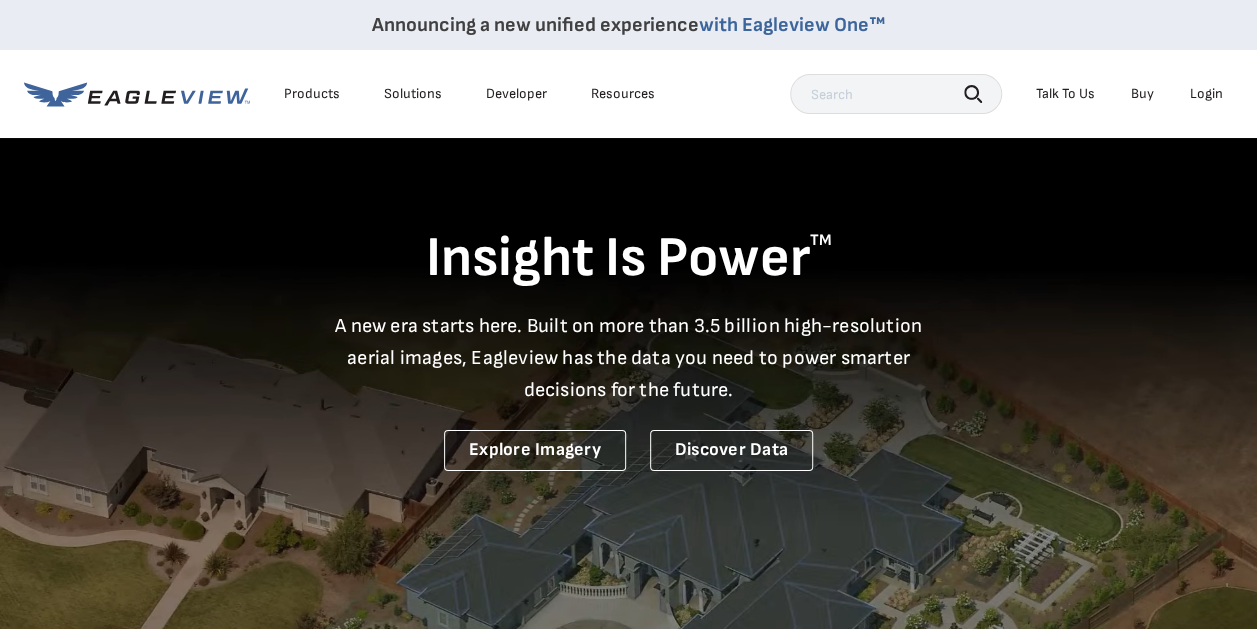 click on "Login" at bounding box center [1206, 94] 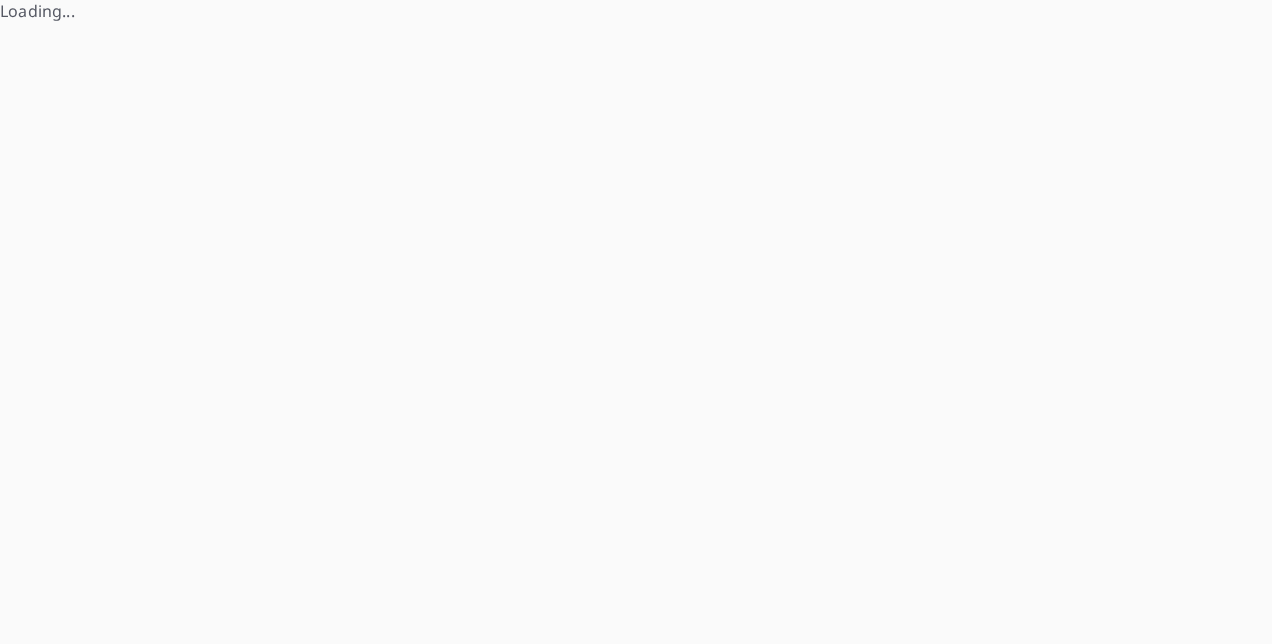 scroll, scrollTop: 0, scrollLeft: 0, axis: both 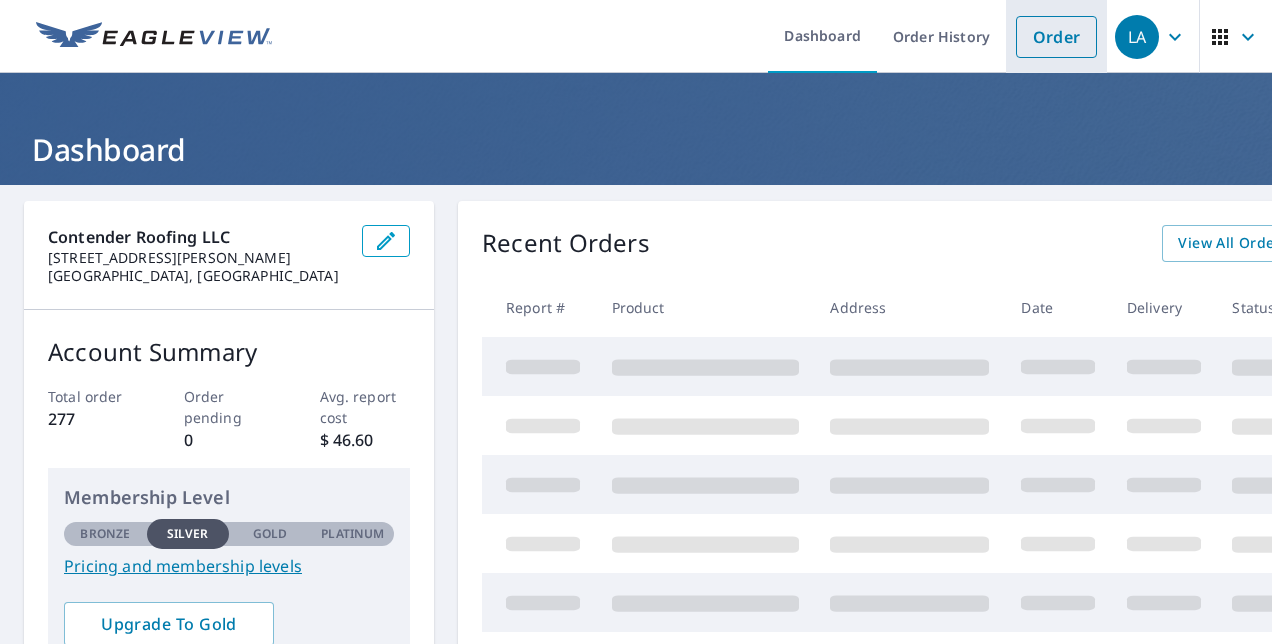 click on "Order" at bounding box center (1056, 37) 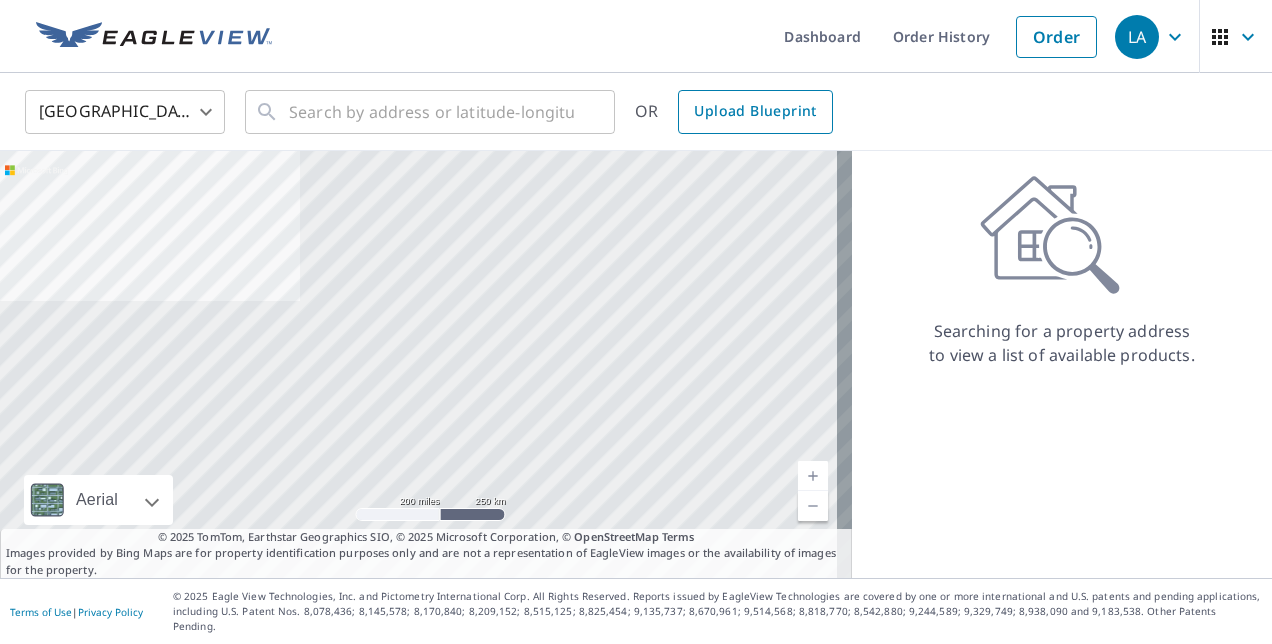 click on "Upload Blueprint" at bounding box center (755, 112) 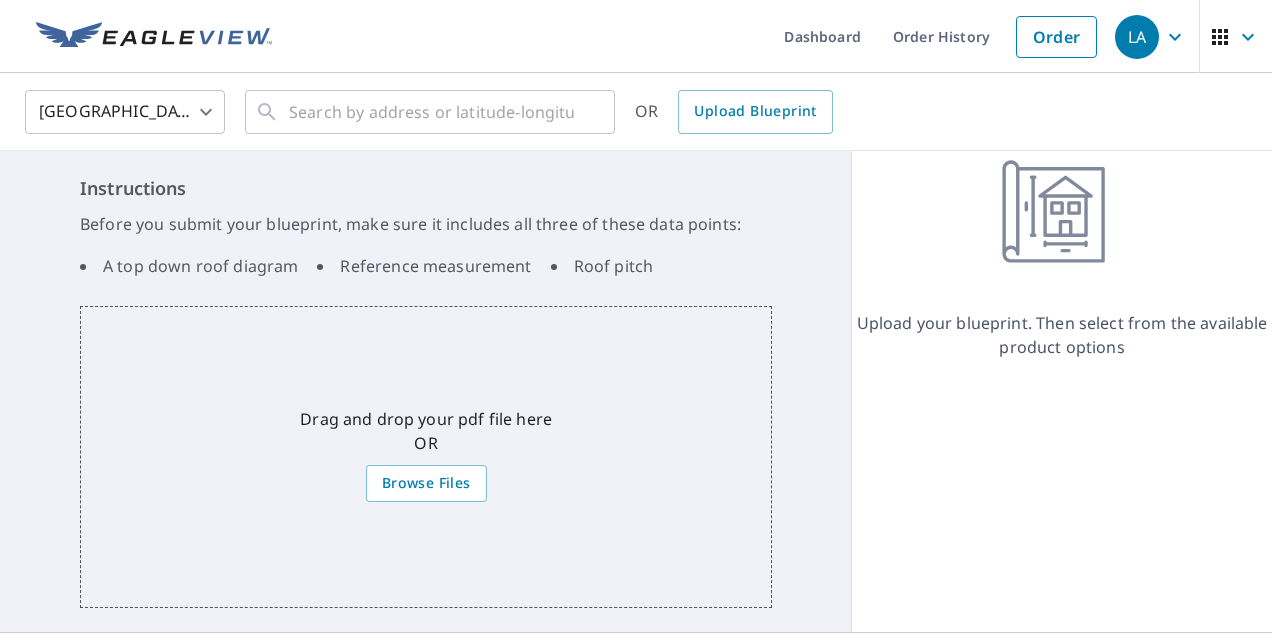 scroll, scrollTop: 38, scrollLeft: 0, axis: vertical 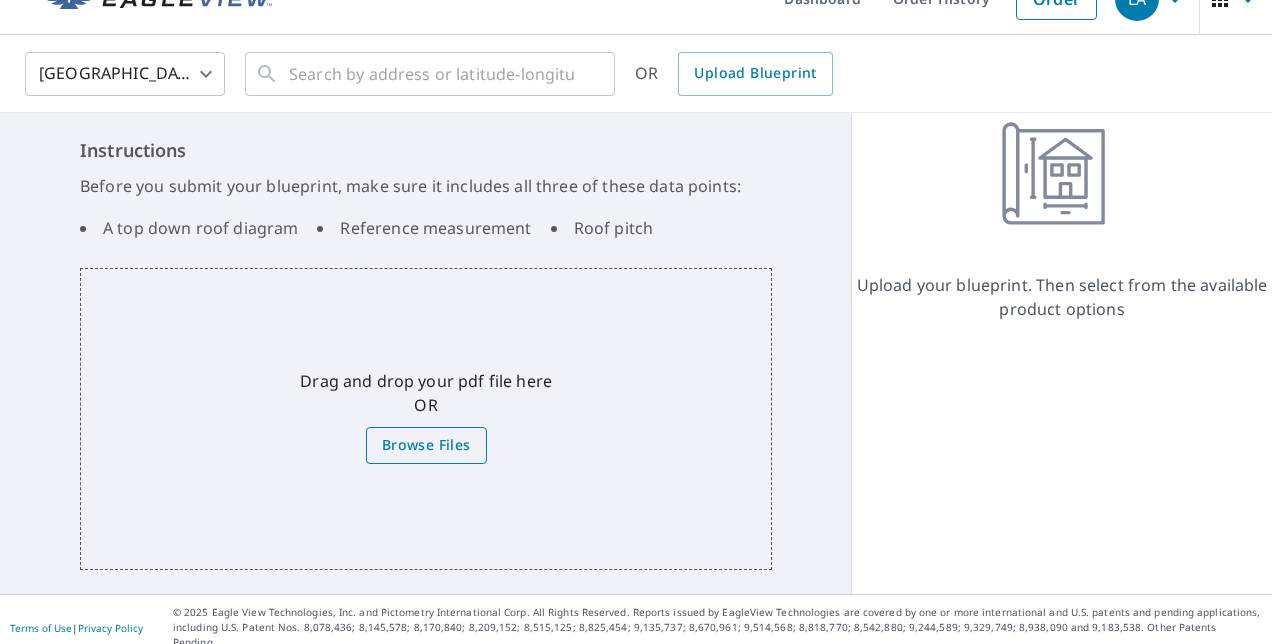 click on "Browse Files" at bounding box center [426, 445] 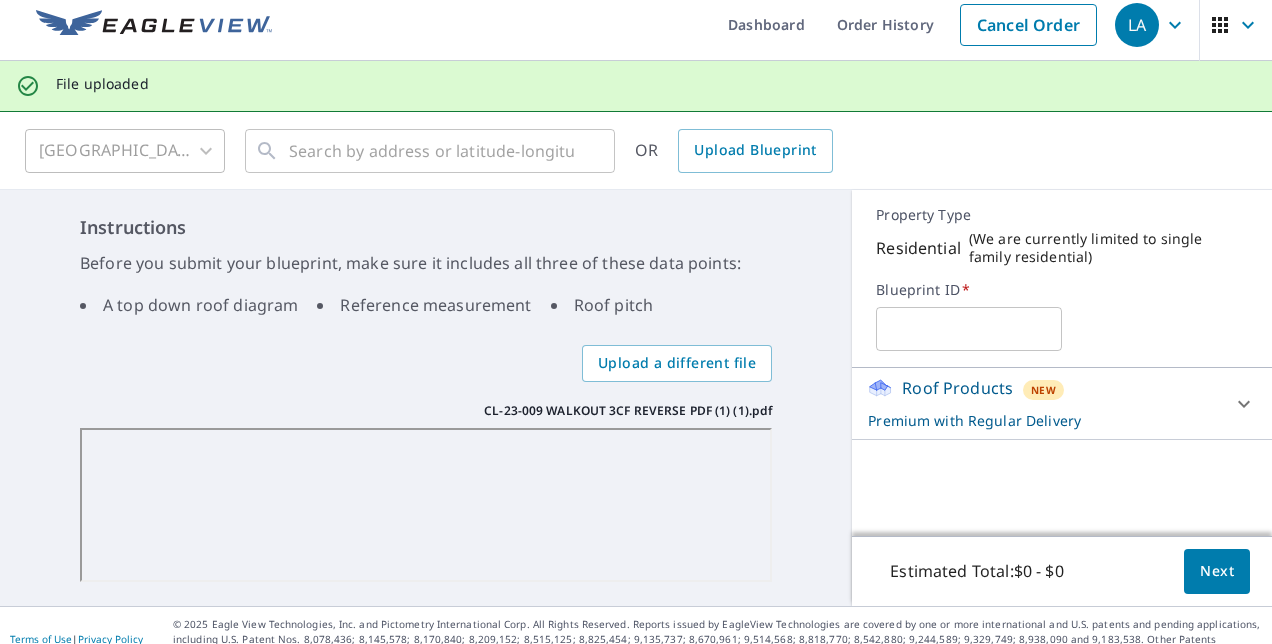 scroll, scrollTop: 23, scrollLeft: 0, axis: vertical 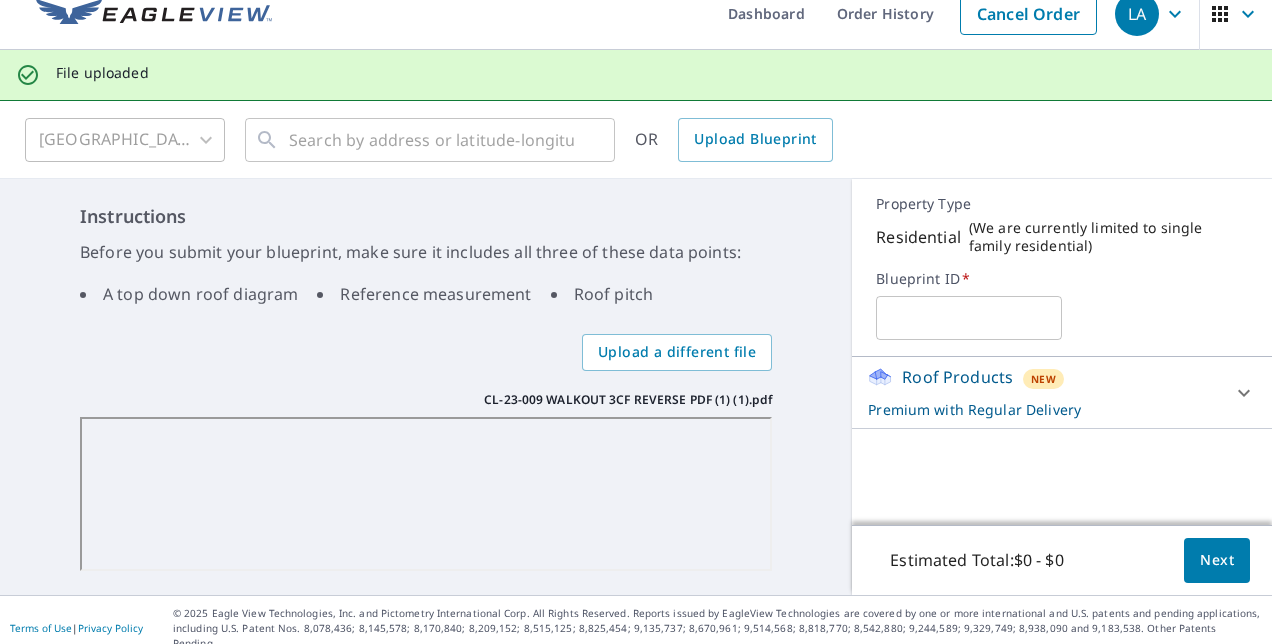 click 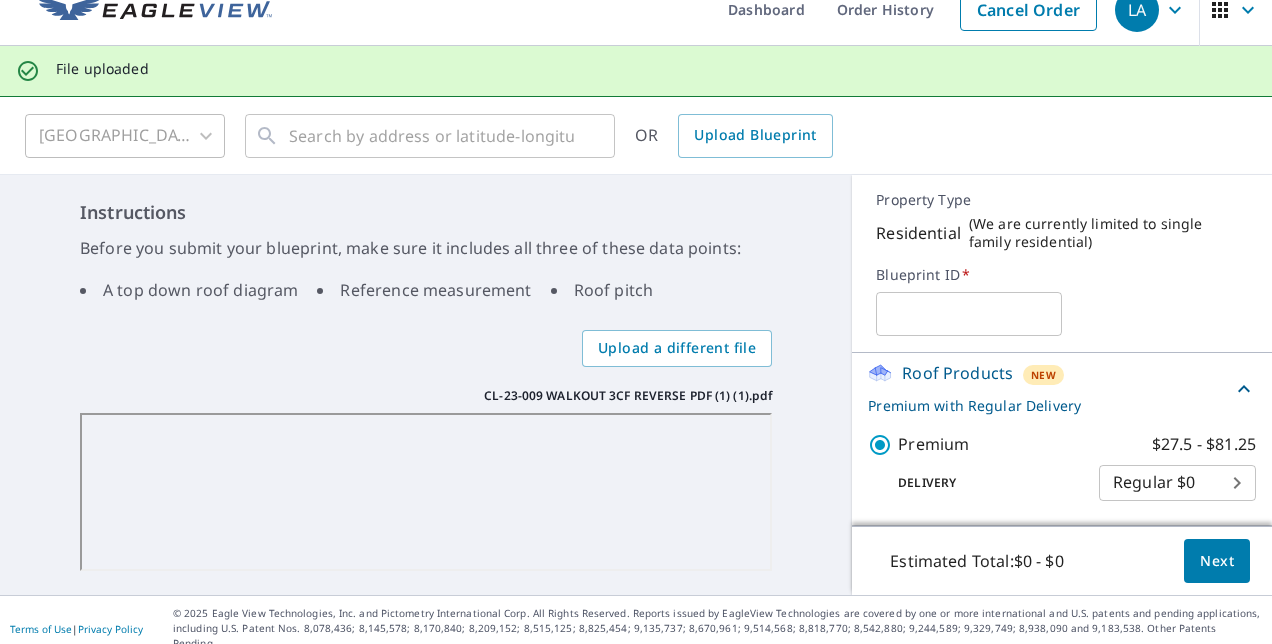 scroll, scrollTop: 28, scrollLeft: 0, axis: vertical 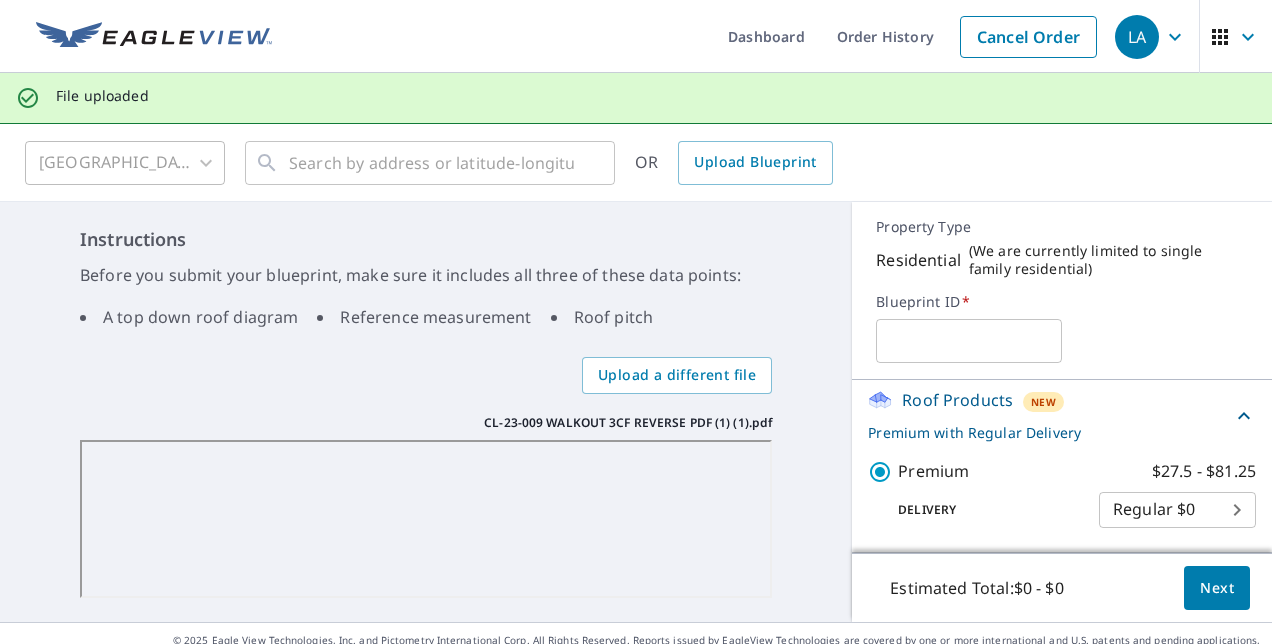 click at bounding box center (969, 341) 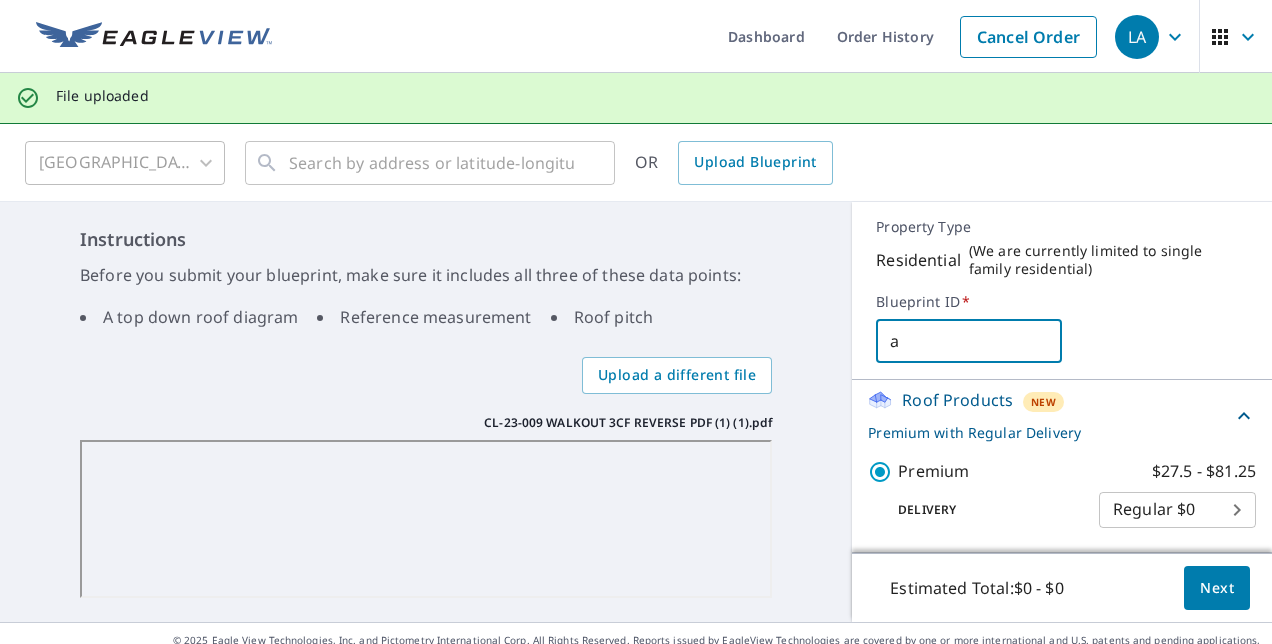 type on "a" 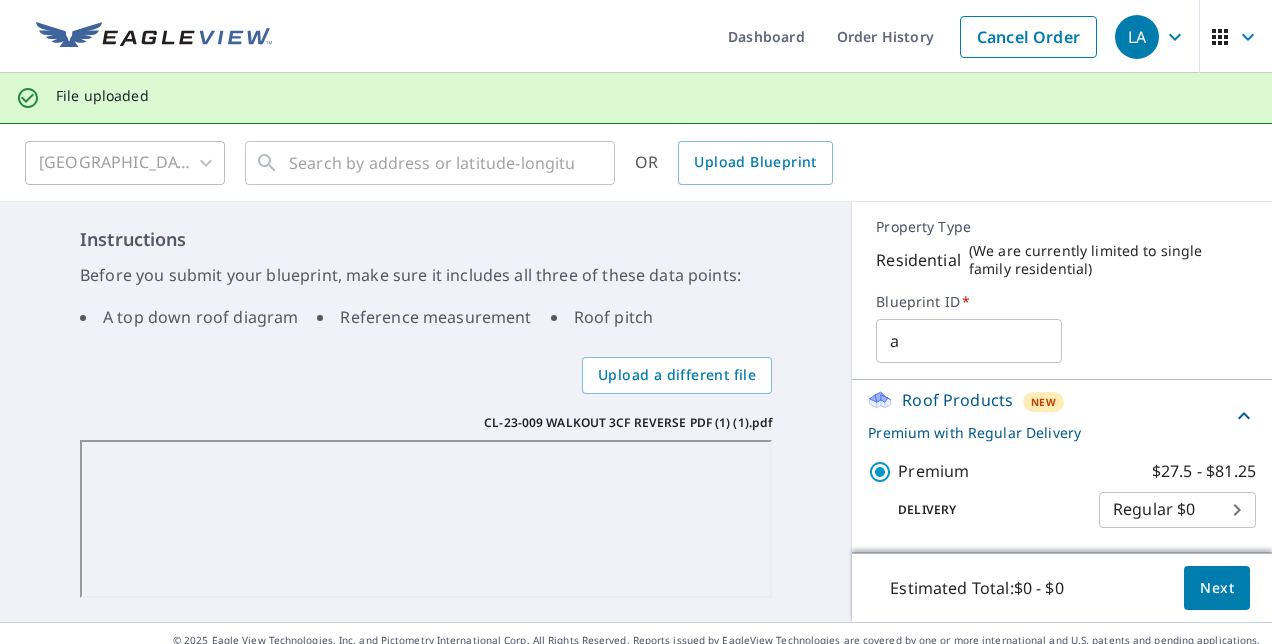 click on "Blueprint ID   * a ​" at bounding box center (1062, 328) 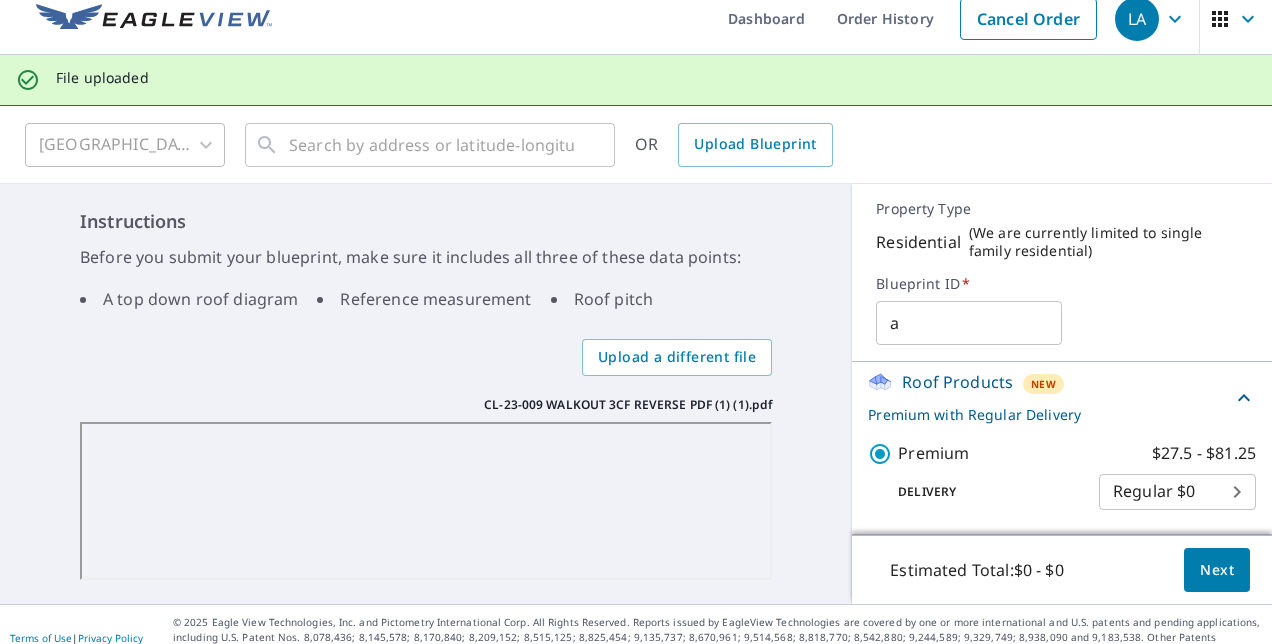 scroll, scrollTop: 28, scrollLeft: 0, axis: vertical 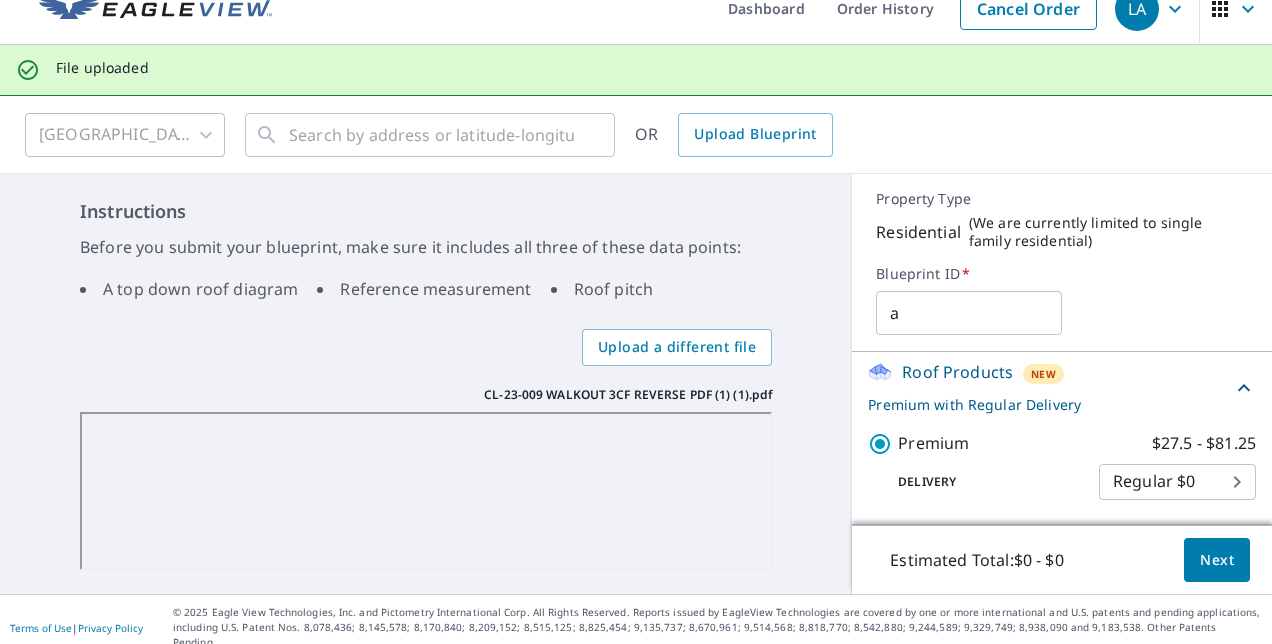 click 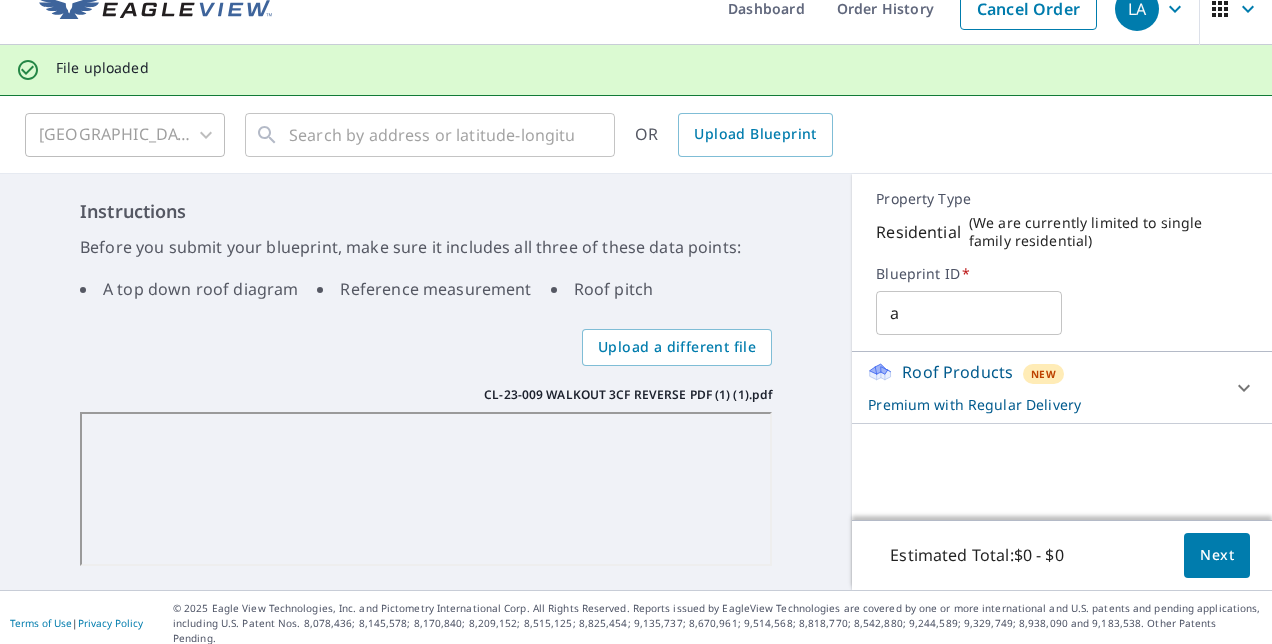scroll, scrollTop: 23, scrollLeft: 0, axis: vertical 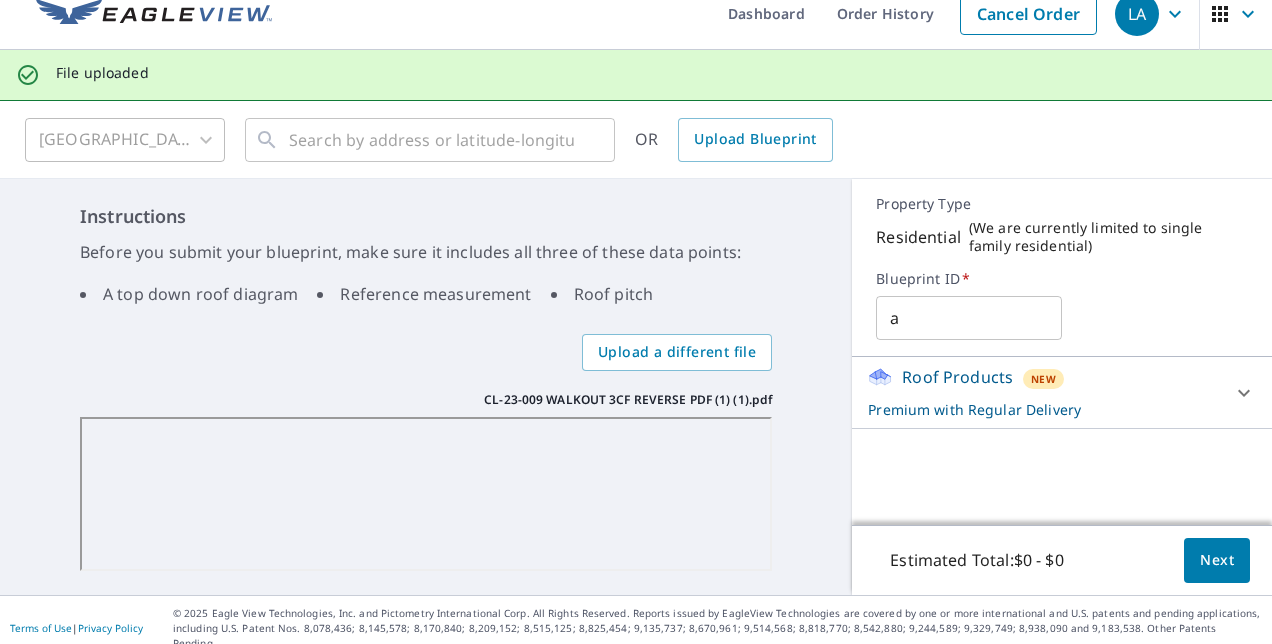click 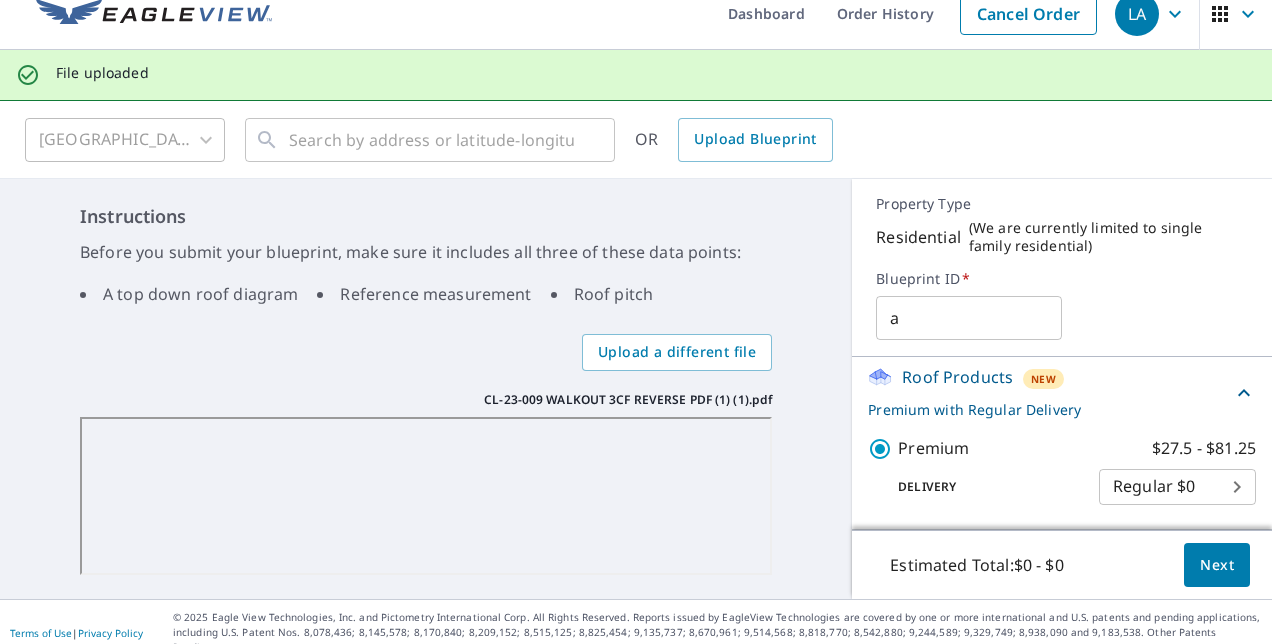 scroll, scrollTop: 28, scrollLeft: 0, axis: vertical 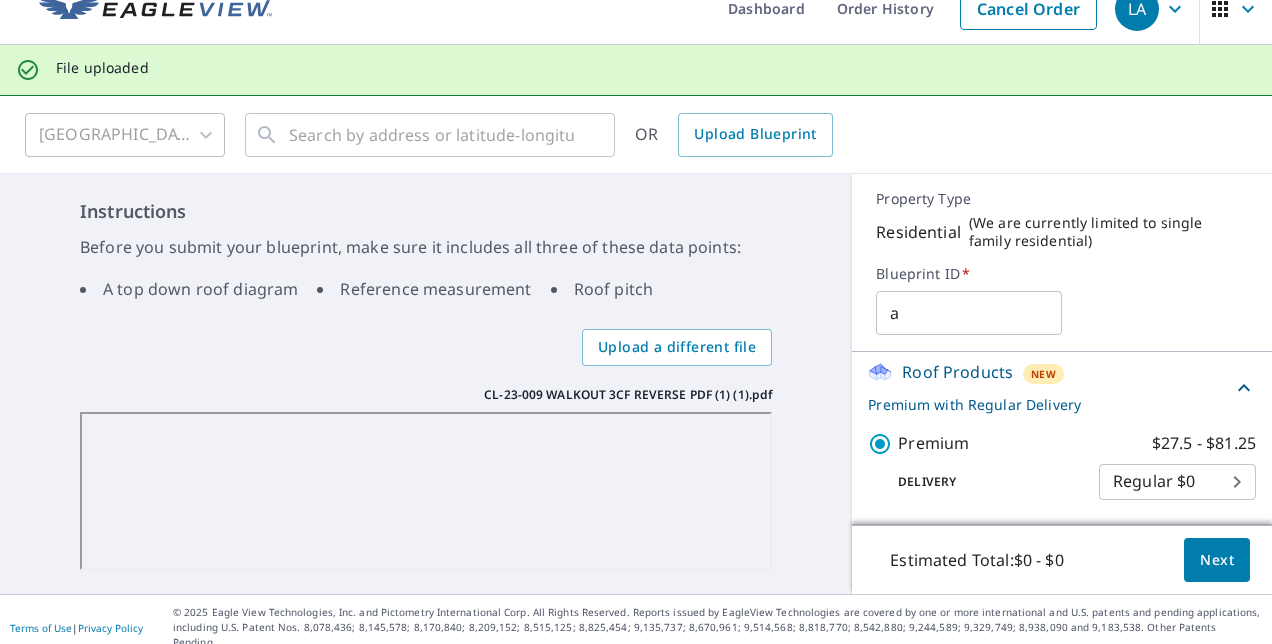 click on "LA LA
Dashboard Order History Cancel Order LA File uploaded United States US ​ ​ OR Upload Blueprint Instructions Before you submit your blueprint, make sure it includes all three of these data points: A top down roof diagram Reference measurement Roof pitch Upload a different file CL-23-009 WALKOUT 3CF REVERSE PDF (1) (1).pdf CL-23-009 WALKOUT 3CF REVERSE PDF (1) (1).pdf Property Type Residential ( We are currently limited to single family residential ) Blueprint ID   * a ​ Roof Products New Premium with Regular Delivery Premium $27.5 - $81.25 Delivery Regular $0 8 ​ Estimated Total:  $0 - $0 Next Terms of Use  |  Privacy Policy © 2025 Eagle View Technologies, Inc. and Pictometry International Corp. All Rights Reserved. Reports issued by EagleView Technologies are covered by   one or more international and U.S. patents and pending applications, including U.S. Patent Nos. 8,078,436; 8,145,578; 8,170,840; 8,209,152;" at bounding box center (636, 322) 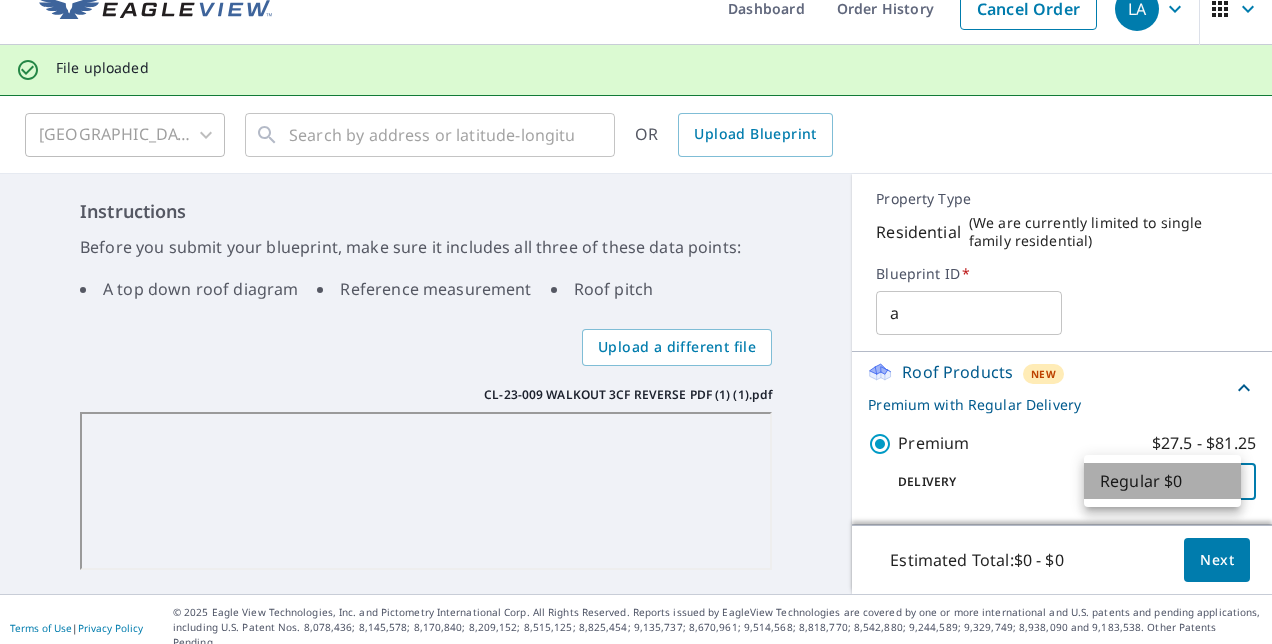 click on "Regular $0" at bounding box center (1162, 481) 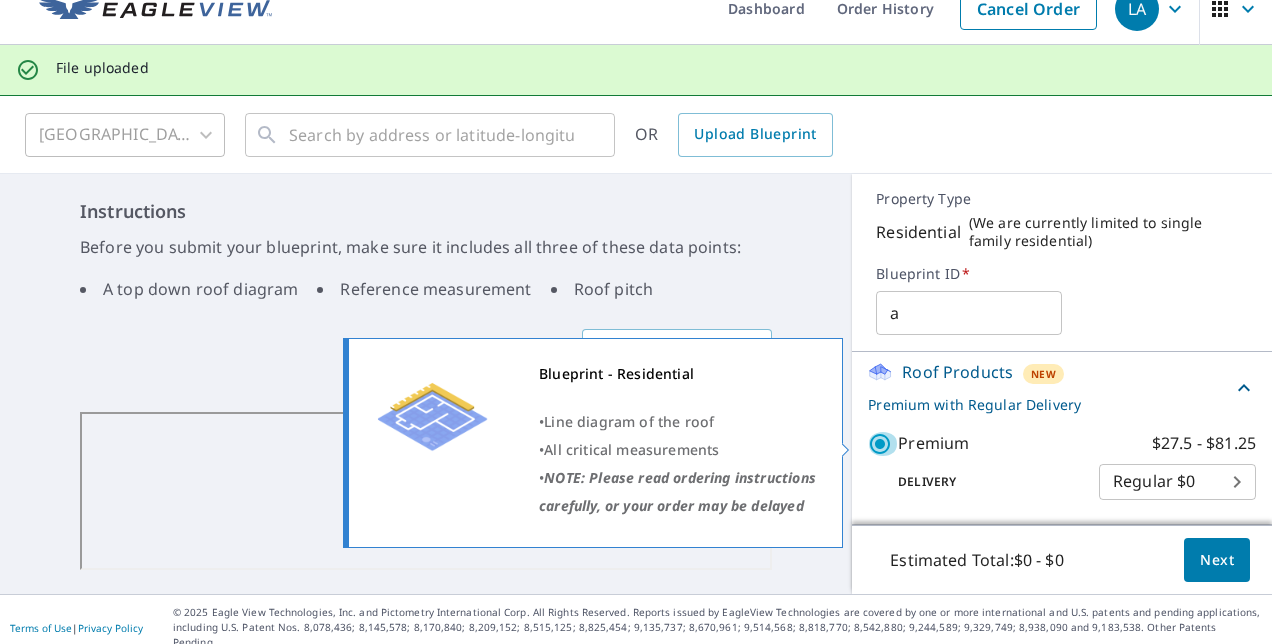 click on "Premium $27.5 - $81.25" at bounding box center [883, 444] 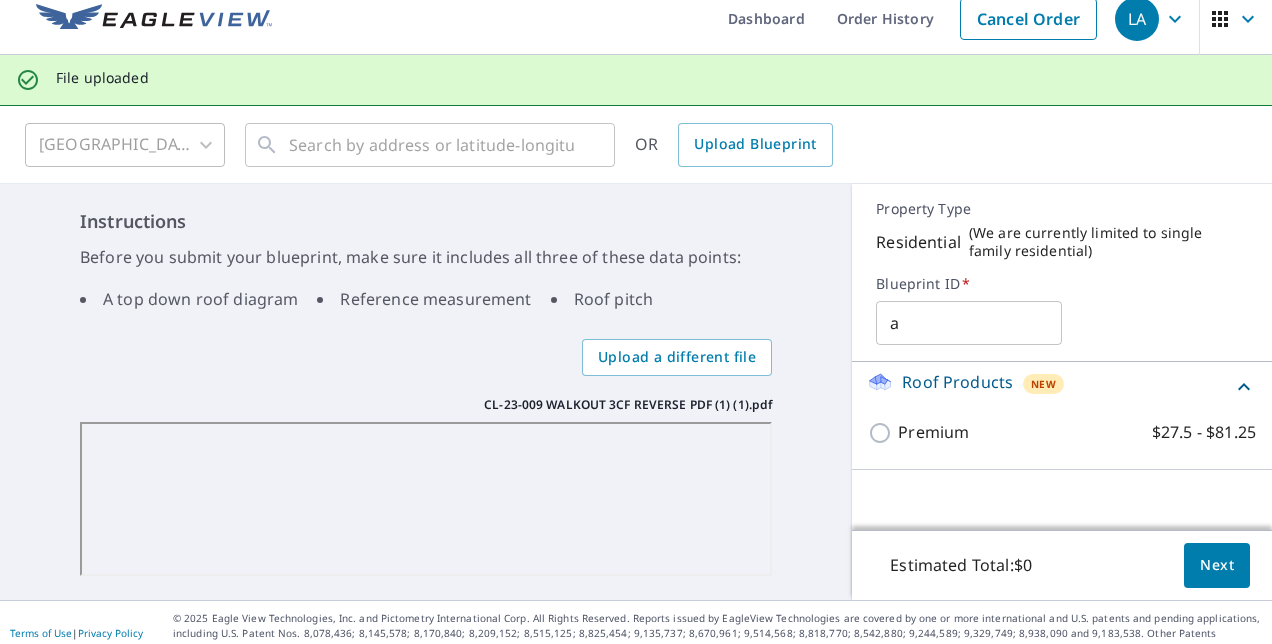 scroll, scrollTop: 23, scrollLeft: 0, axis: vertical 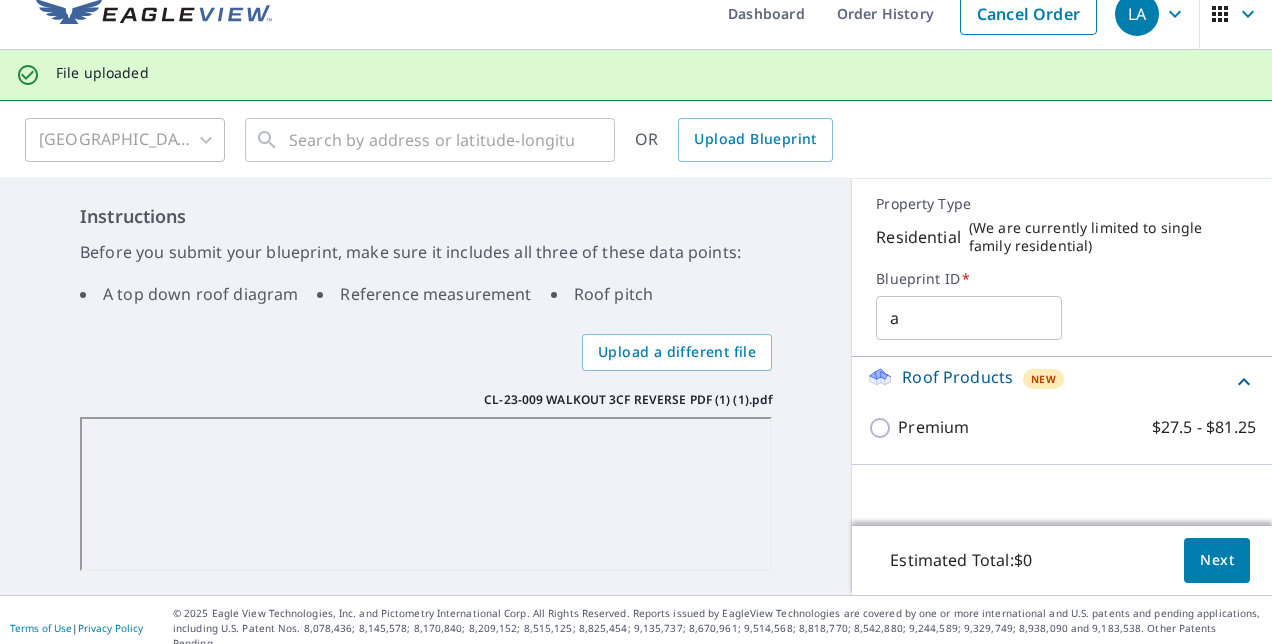 click on "Next" at bounding box center (1217, 560) 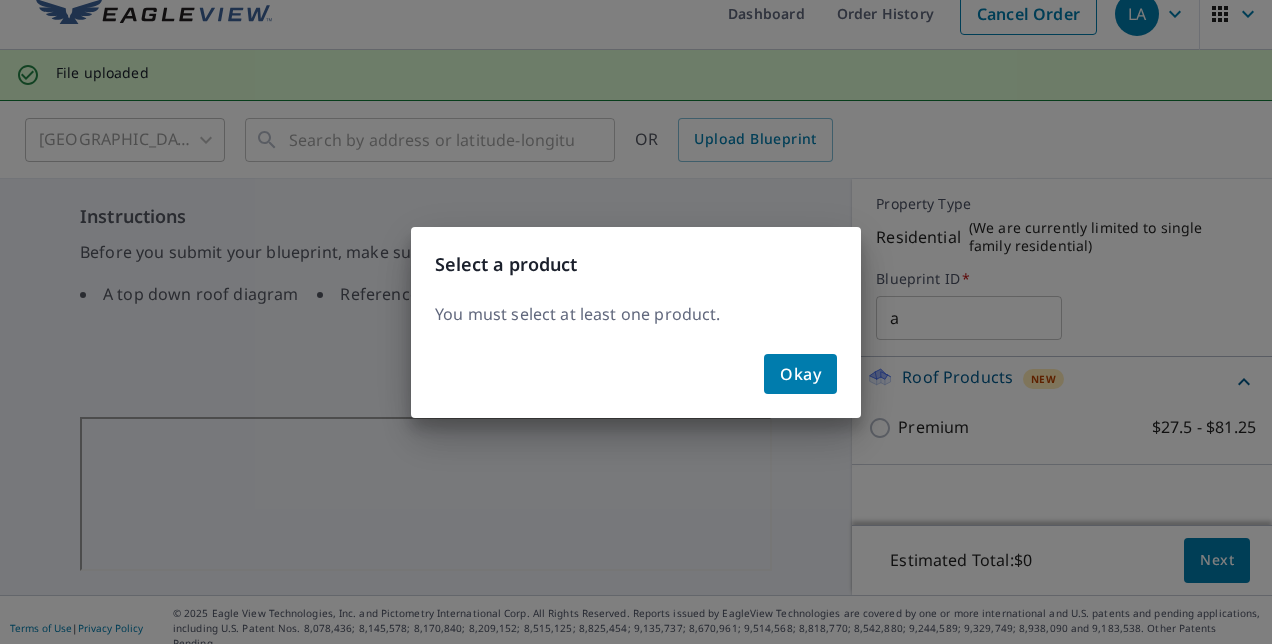 click on "Okay" at bounding box center [800, 374] 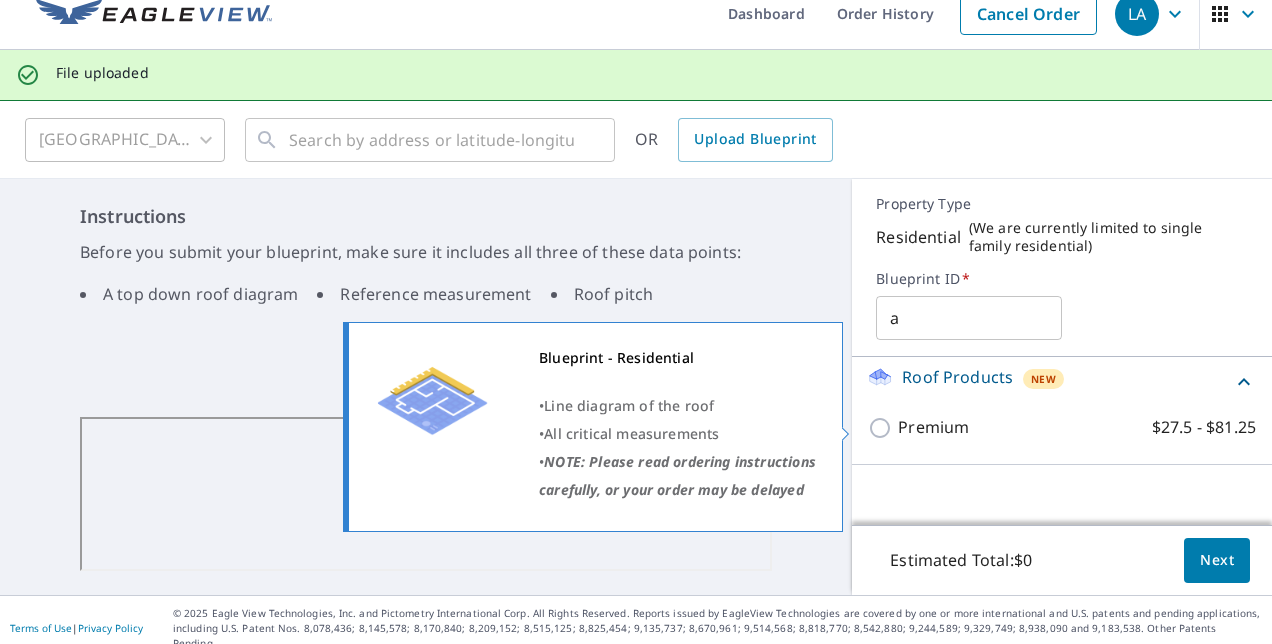 click on "Premium $27.5 - $81.25" at bounding box center [883, 428] 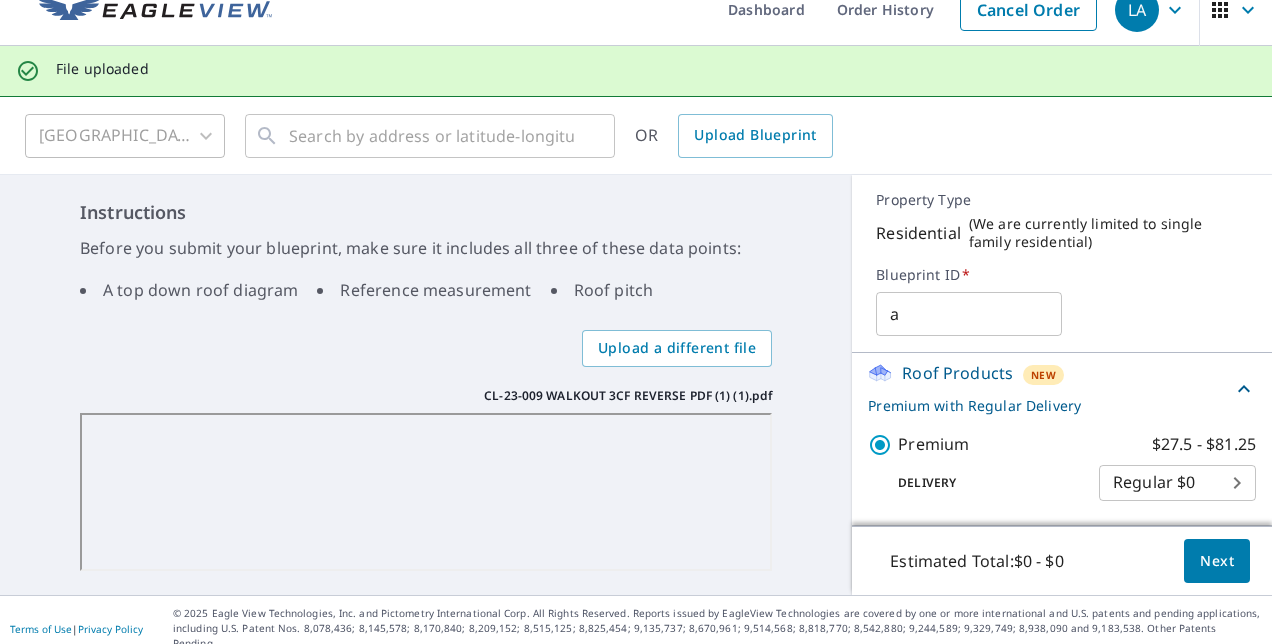 scroll, scrollTop: 28, scrollLeft: 0, axis: vertical 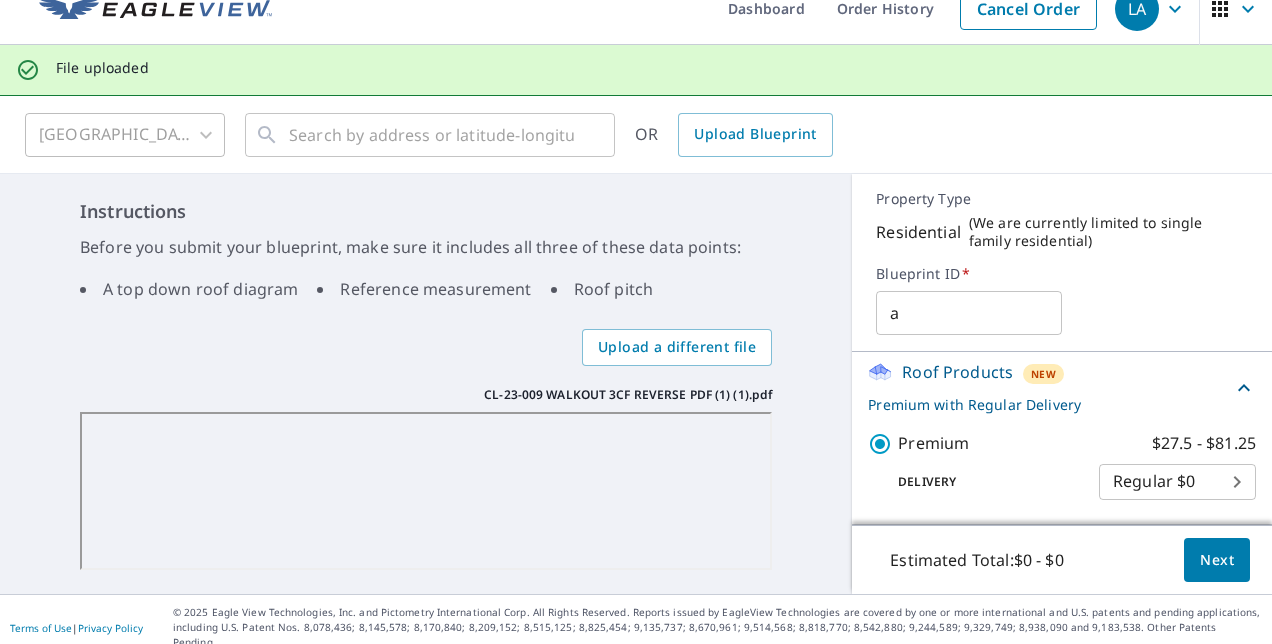 click on "Next" at bounding box center (1217, 560) 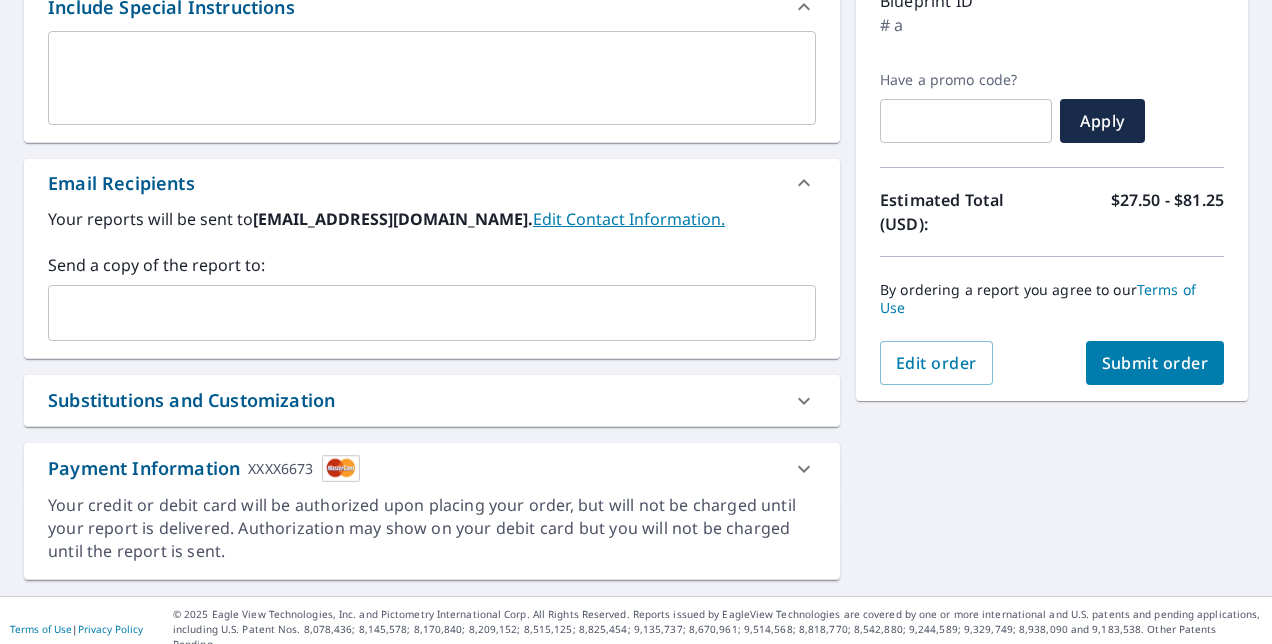 scroll, scrollTop: 0, scrollLeft: 0, axis: both 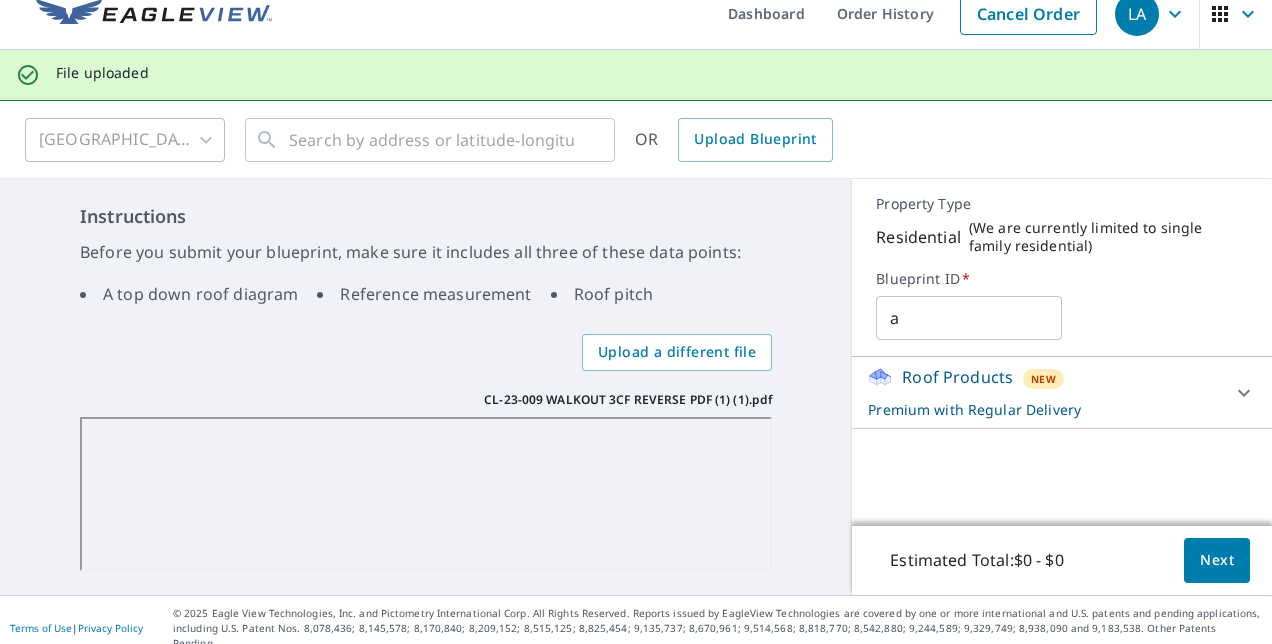 click 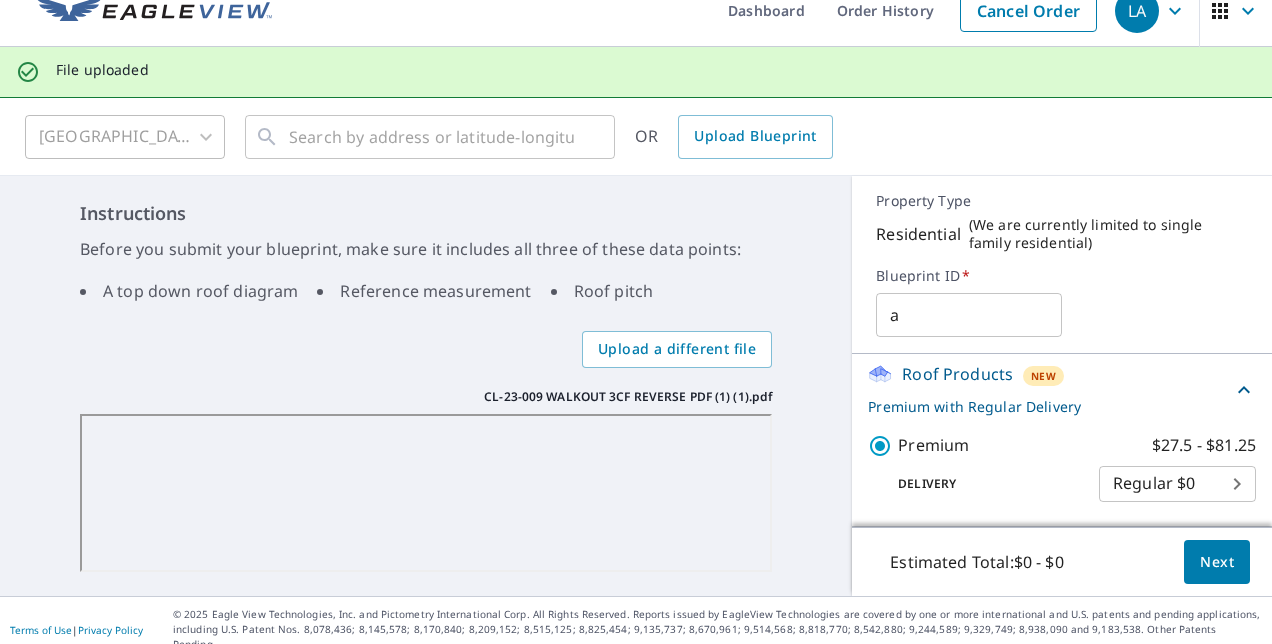 scroll, scrollTop: 28, scrollLeft: 0, axis: vertical 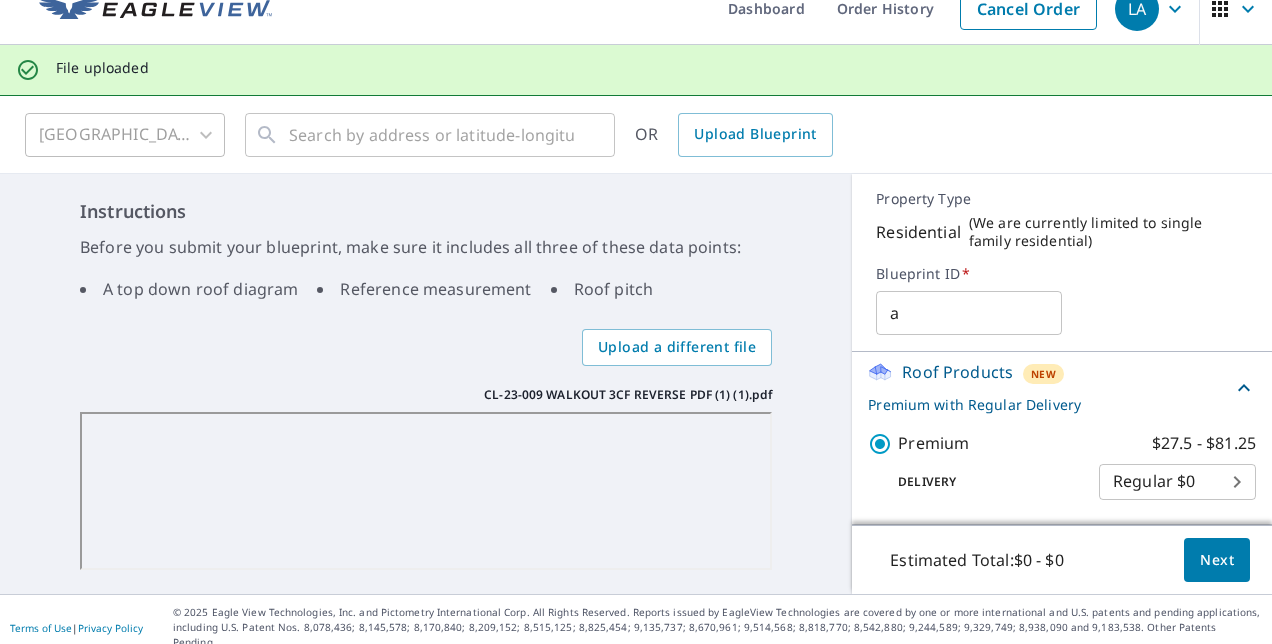 click 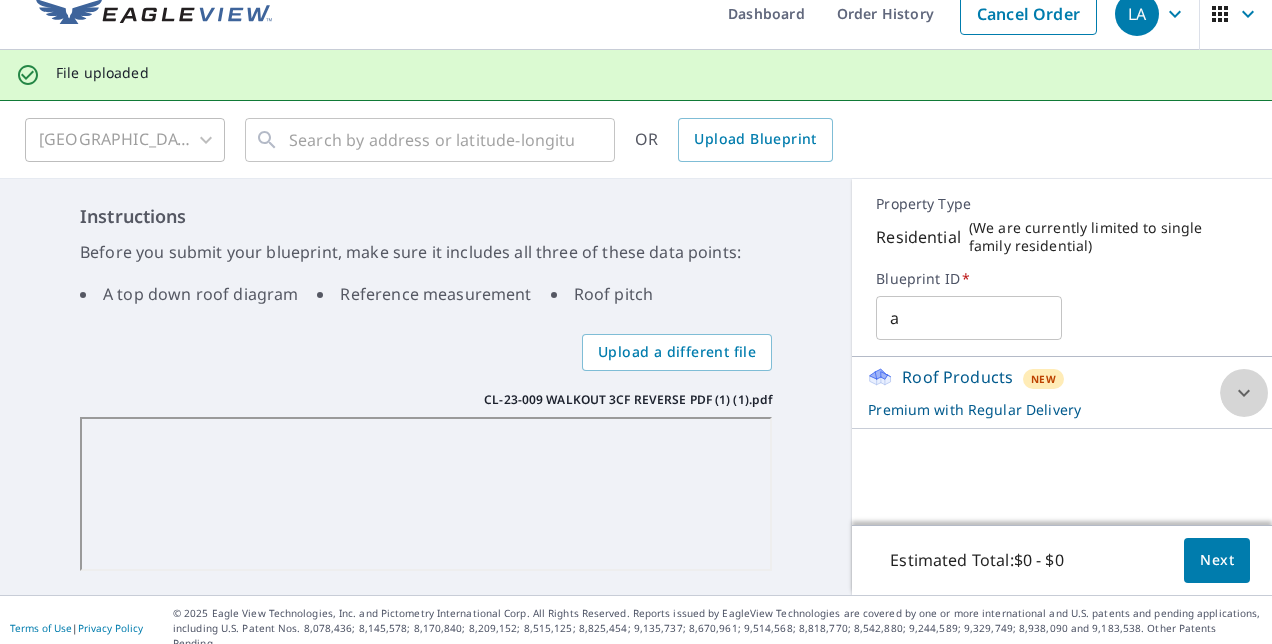 click 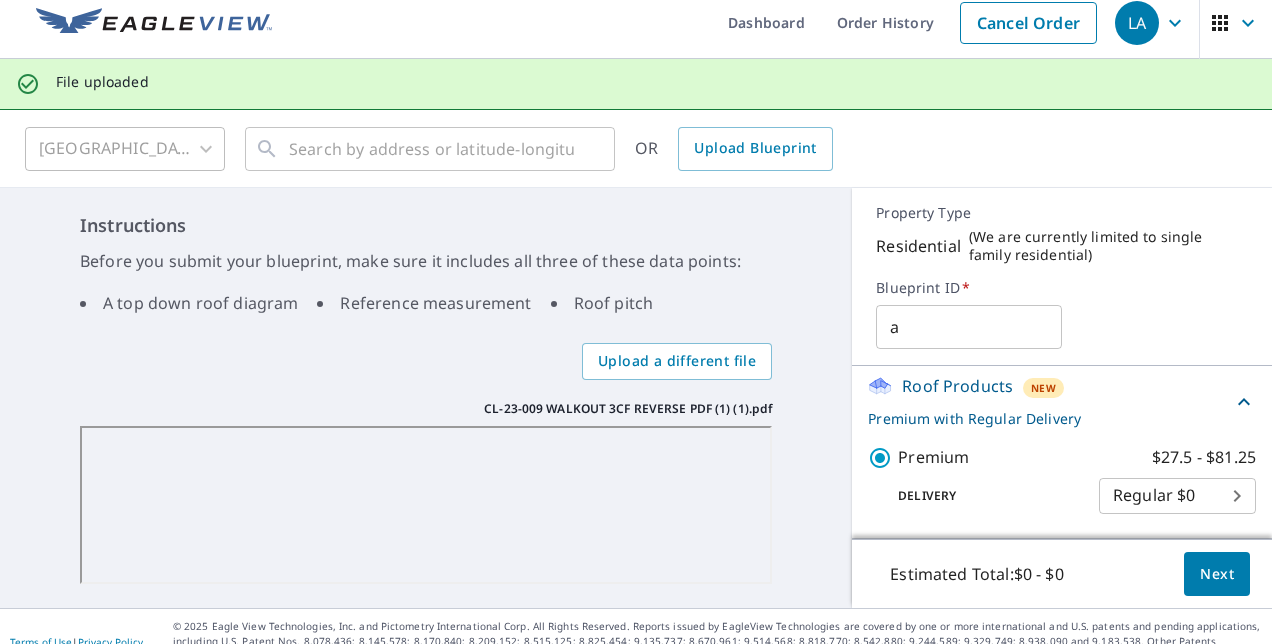 scroll, scrollTop: 0, scrollLeft: 0, axis: both 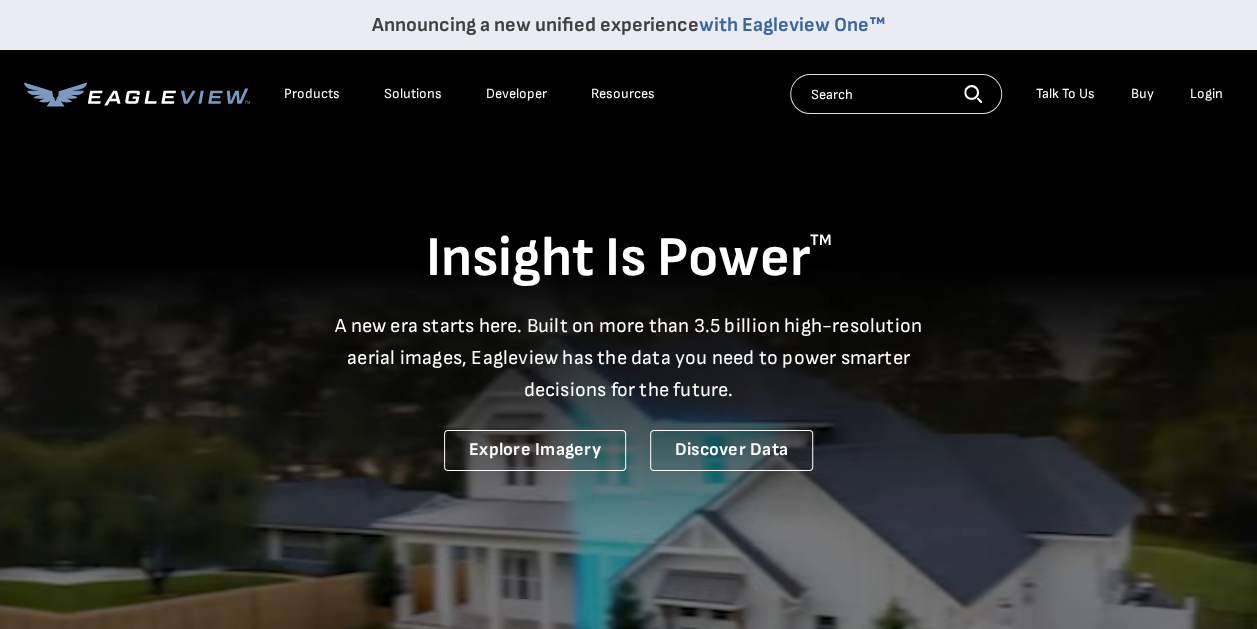 click on "Solutions" at bounding box center [413, 94] 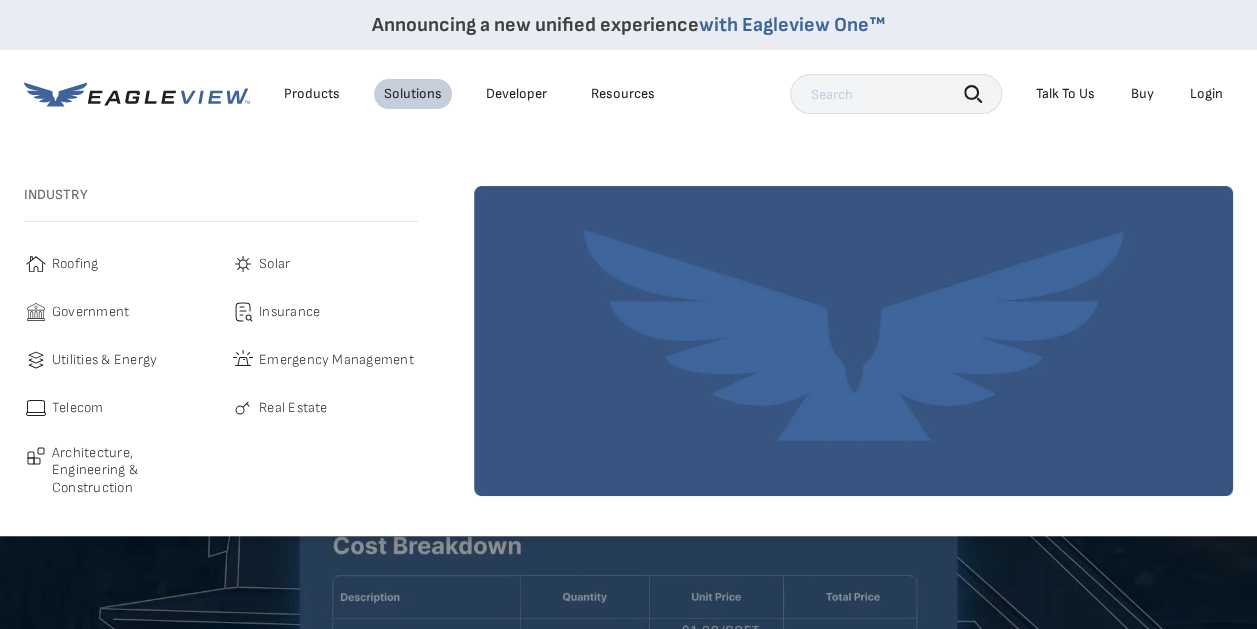 click on "Products" at bounding box center [312, 94] 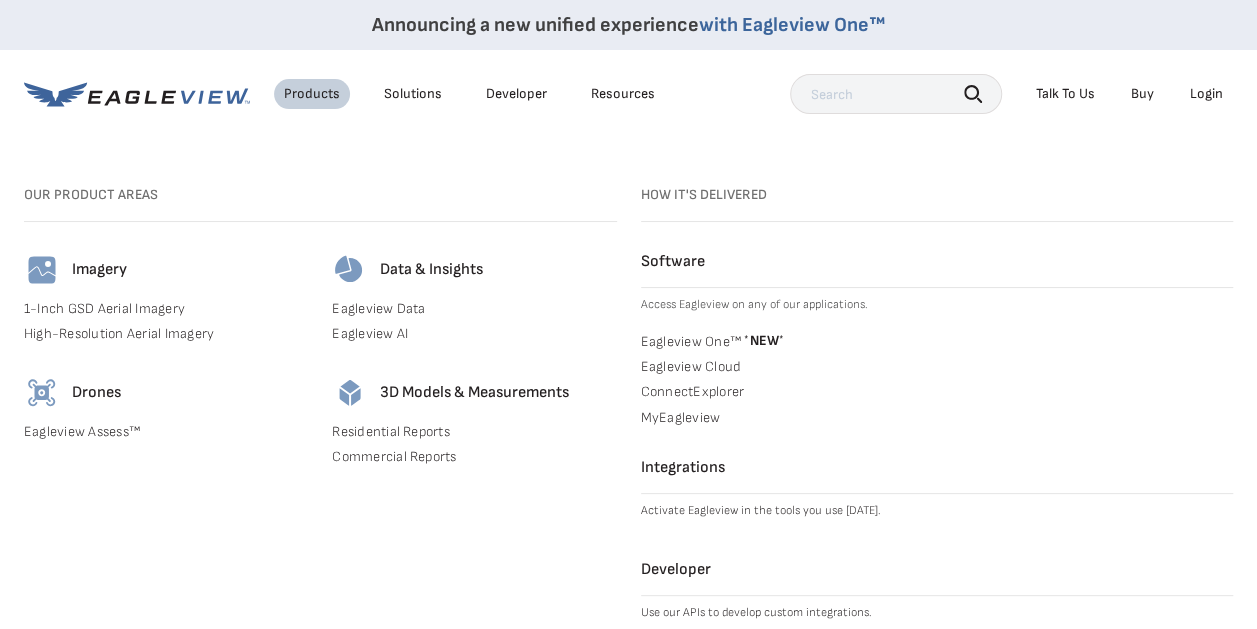 scroll, scrollTop: 100, scrollLeft: 0, axis: vertical 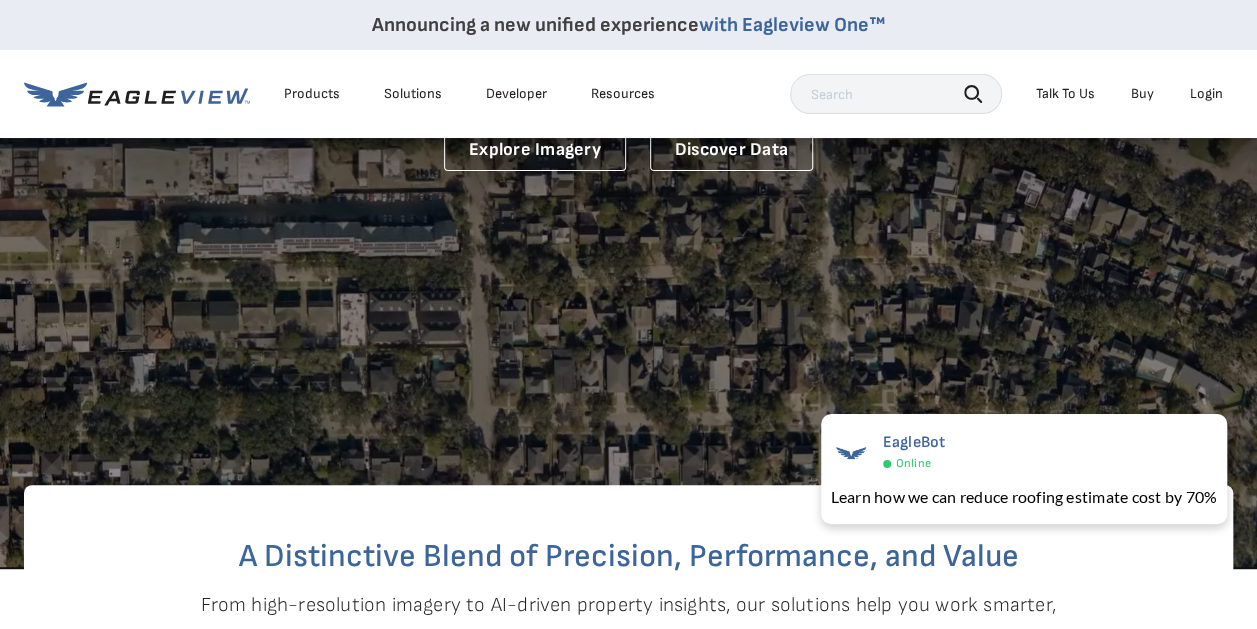 click on "Resources" at bounding box center (623, 94) 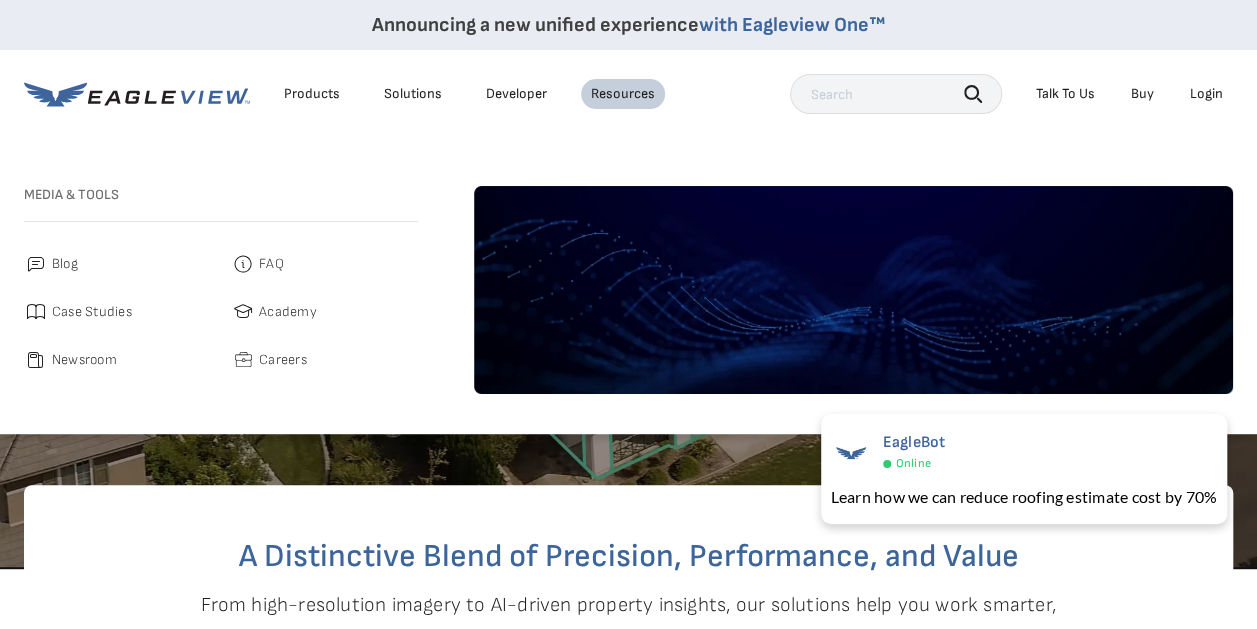click on "Developer" at bounding box center [516, 94] 